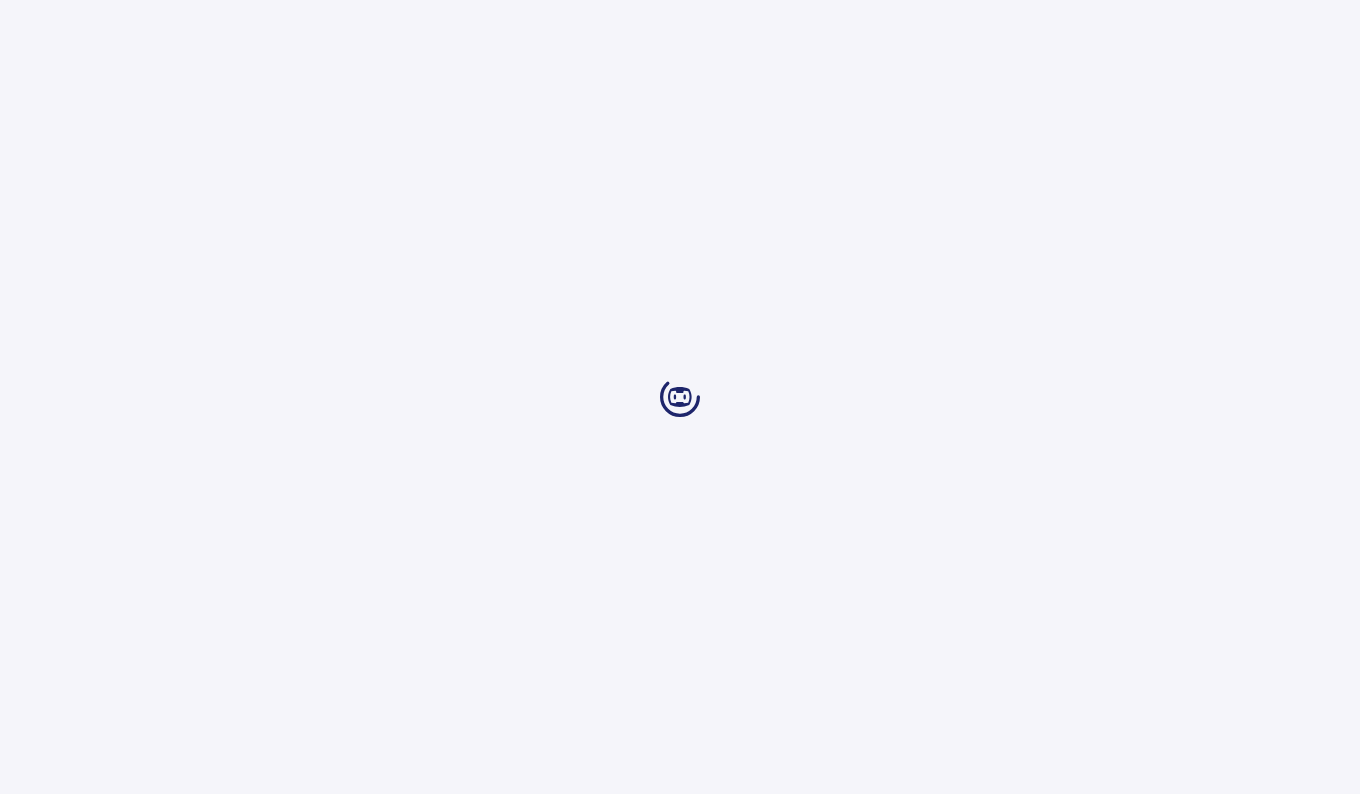 scroll, scrollTop: 0, scrollLeft: 0, axis: both 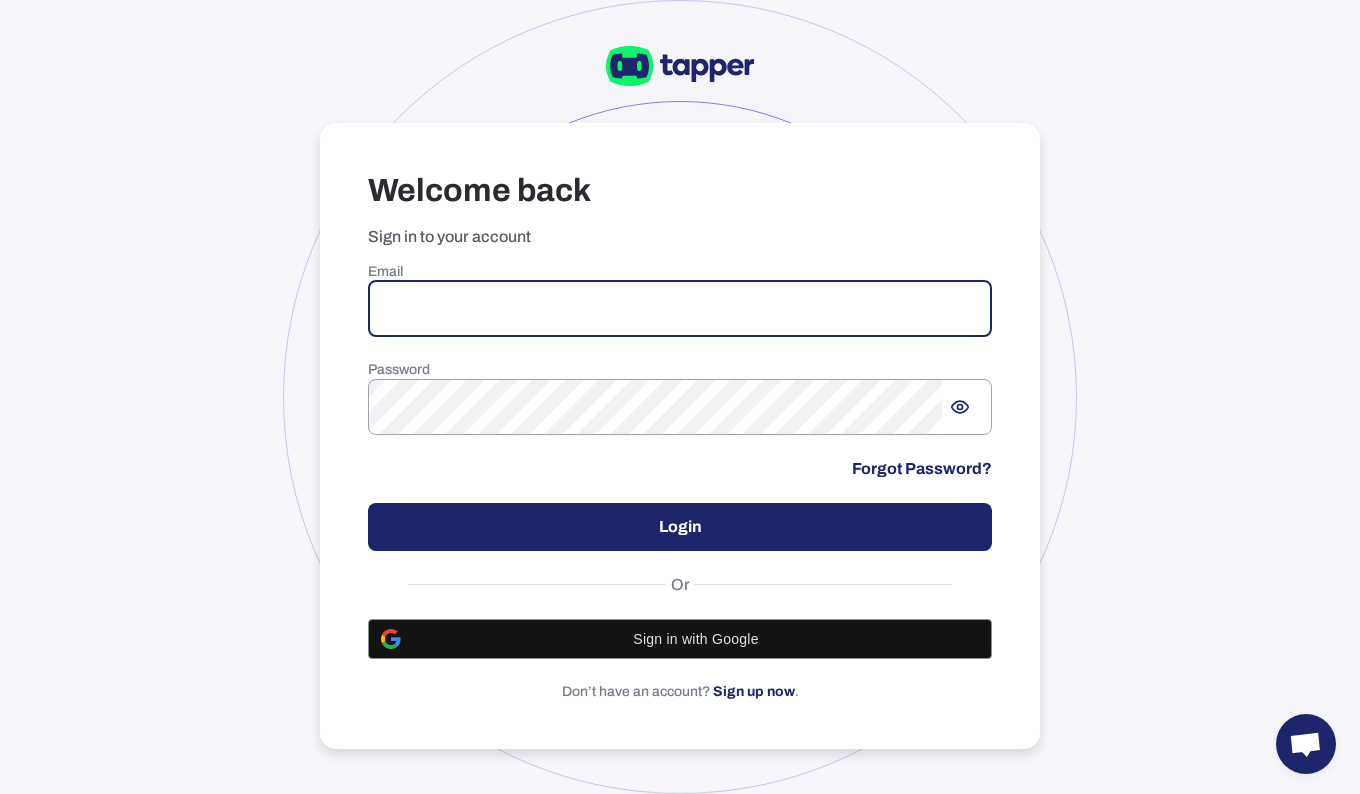 click at bounding box center [680, 309] 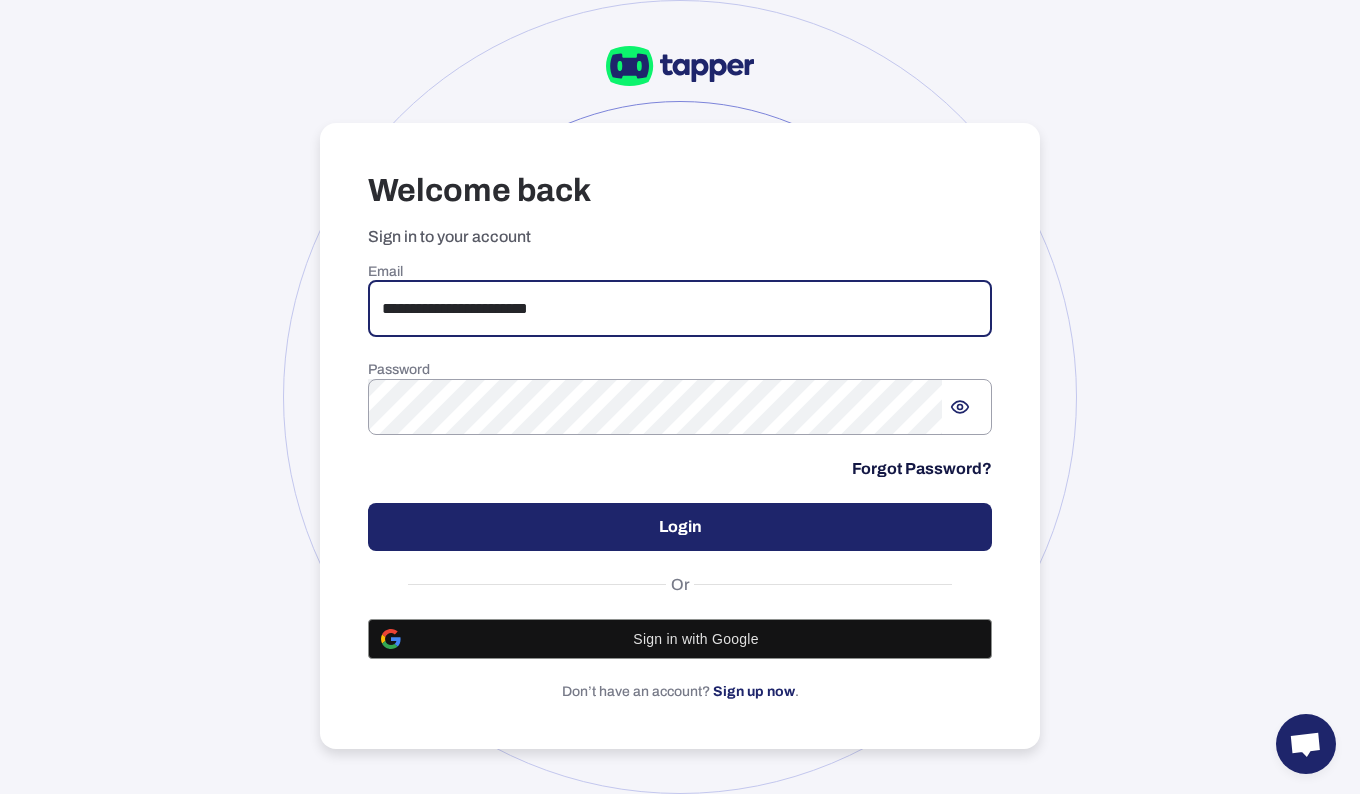 type on "**********" 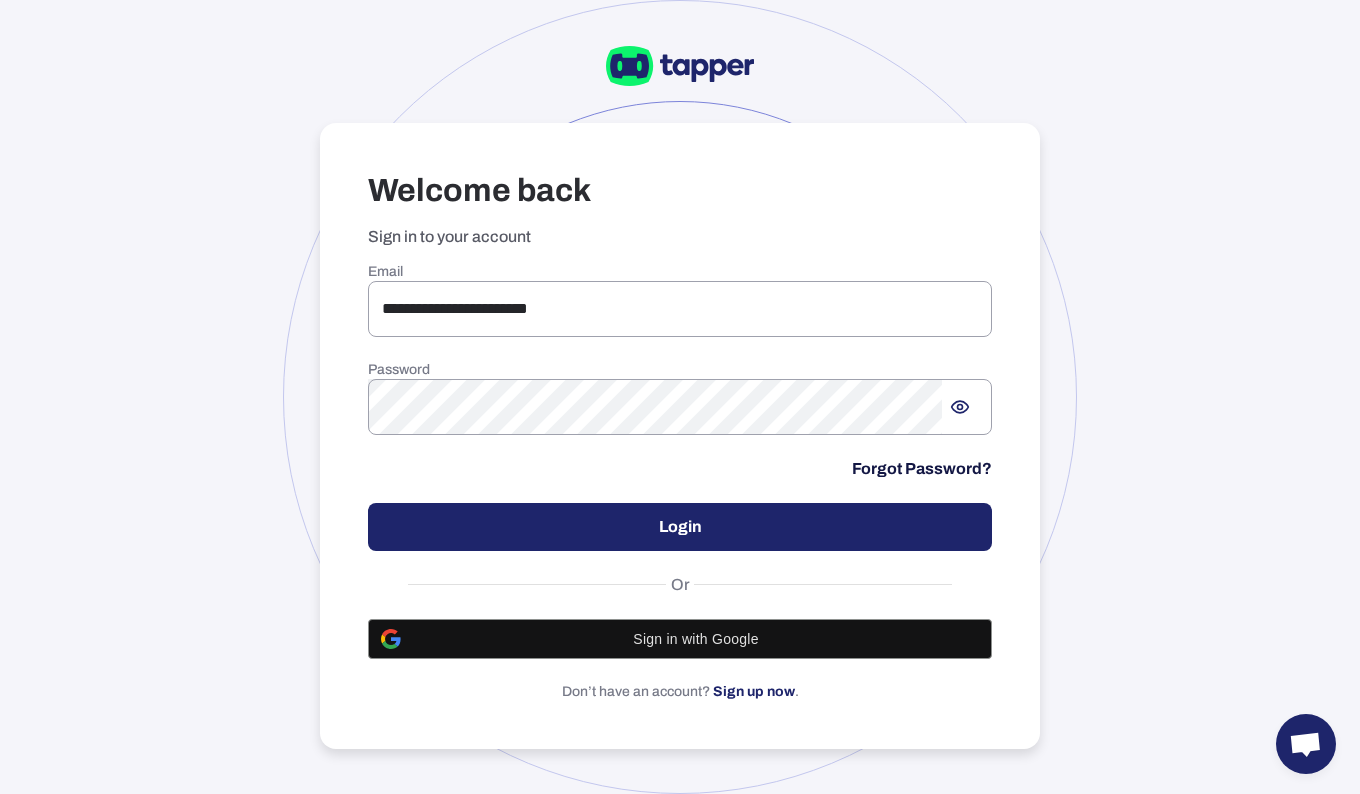 click on "Forgot Password?" at bounding box center (922, 469) 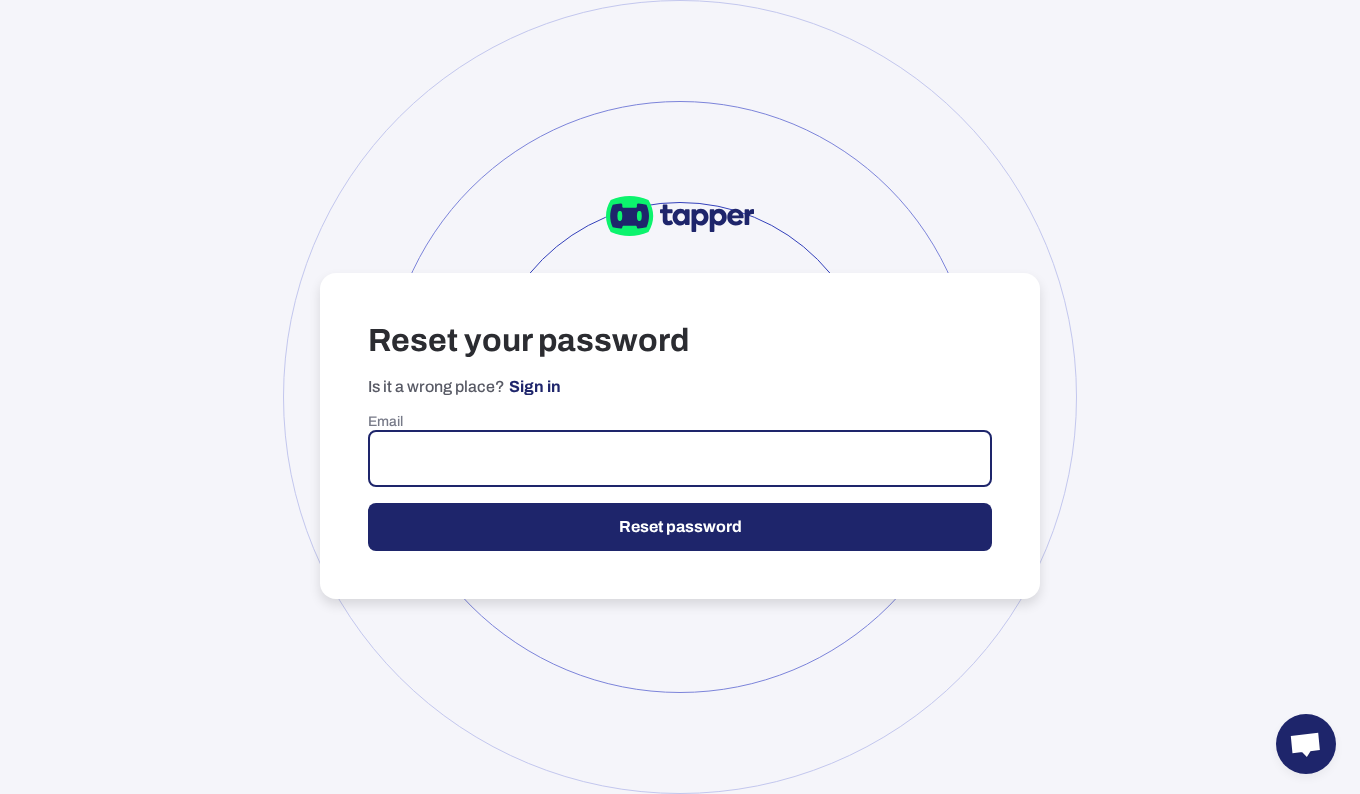 click at bounding box center (680, 459) 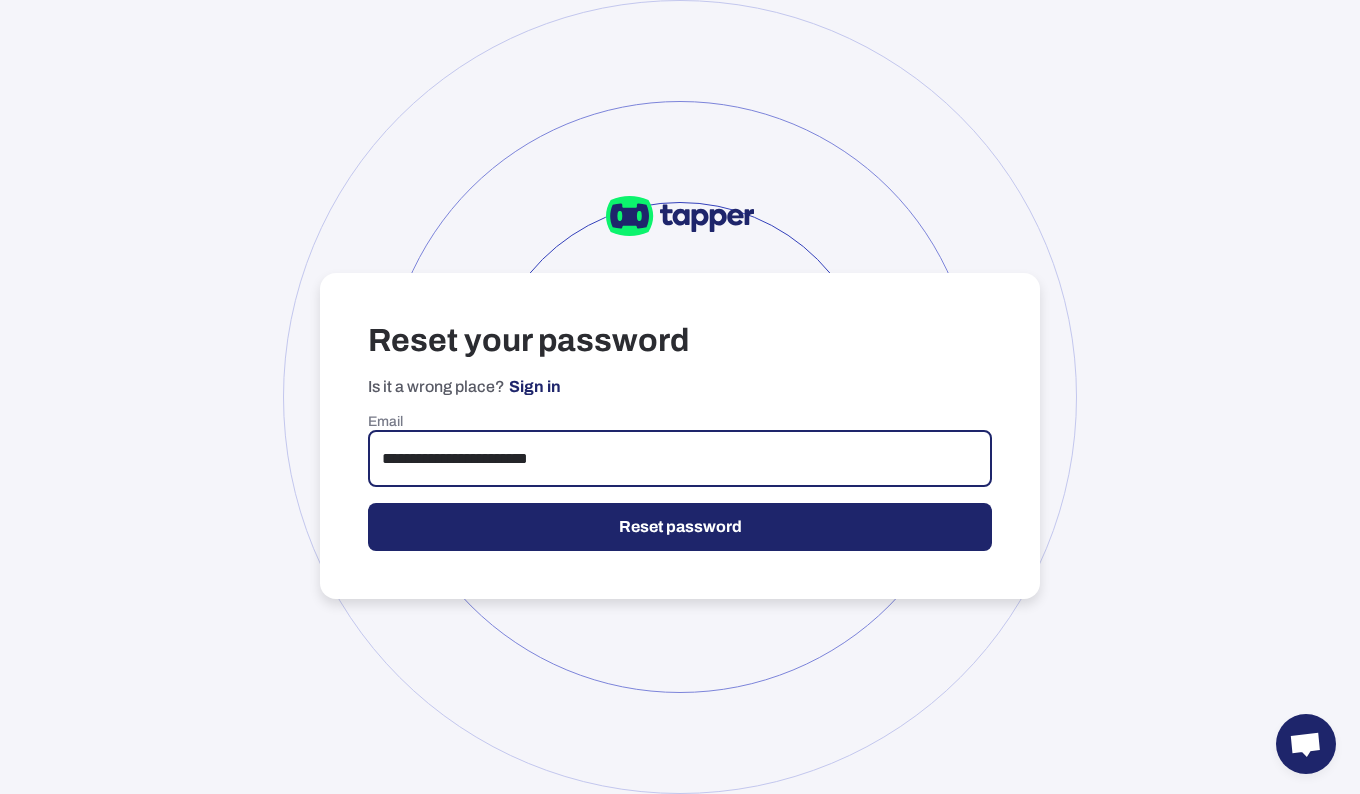 type on "**********" 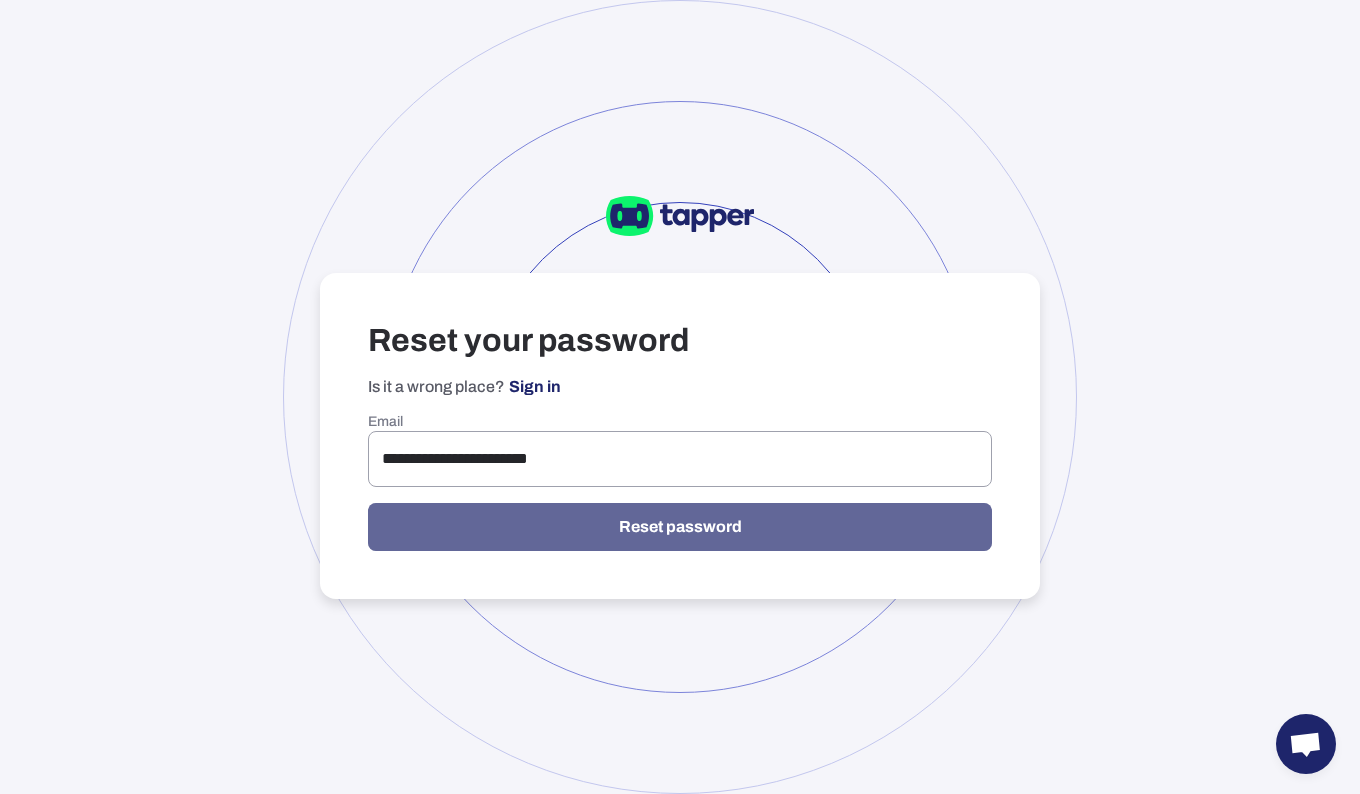click on "Reset password" at bounding box center [680, 527] 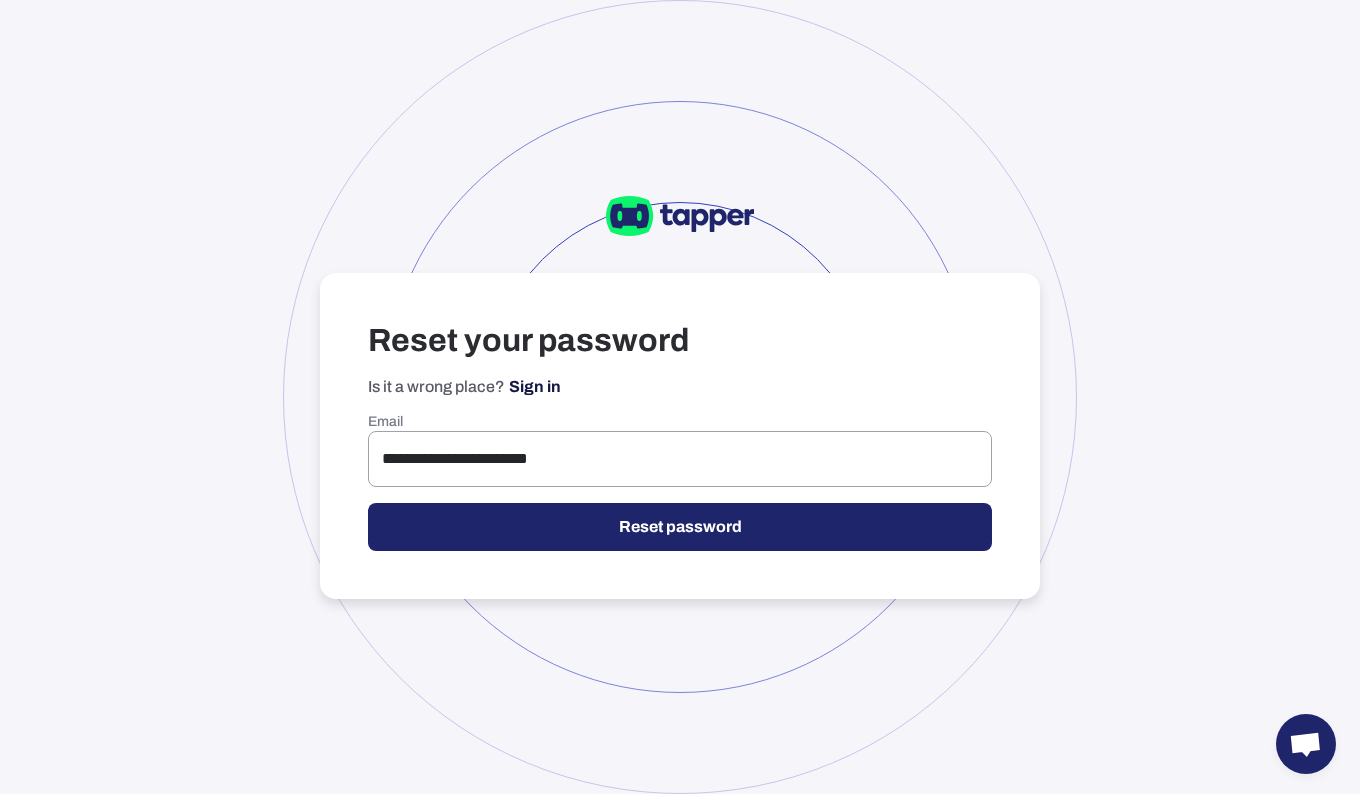 click on "Sign in" at bounding box center [535, 387] 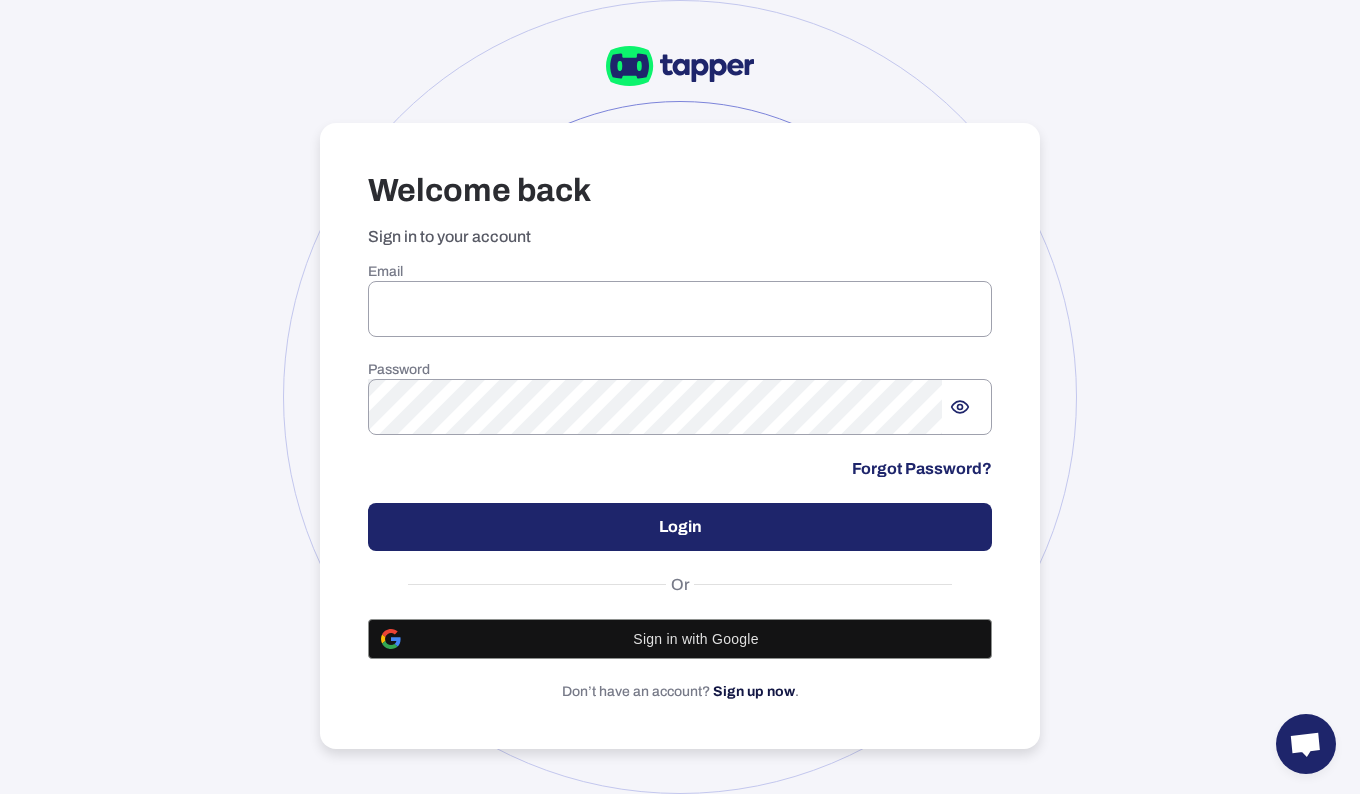 click on "Sign up now" at bounding box center (754, 691) 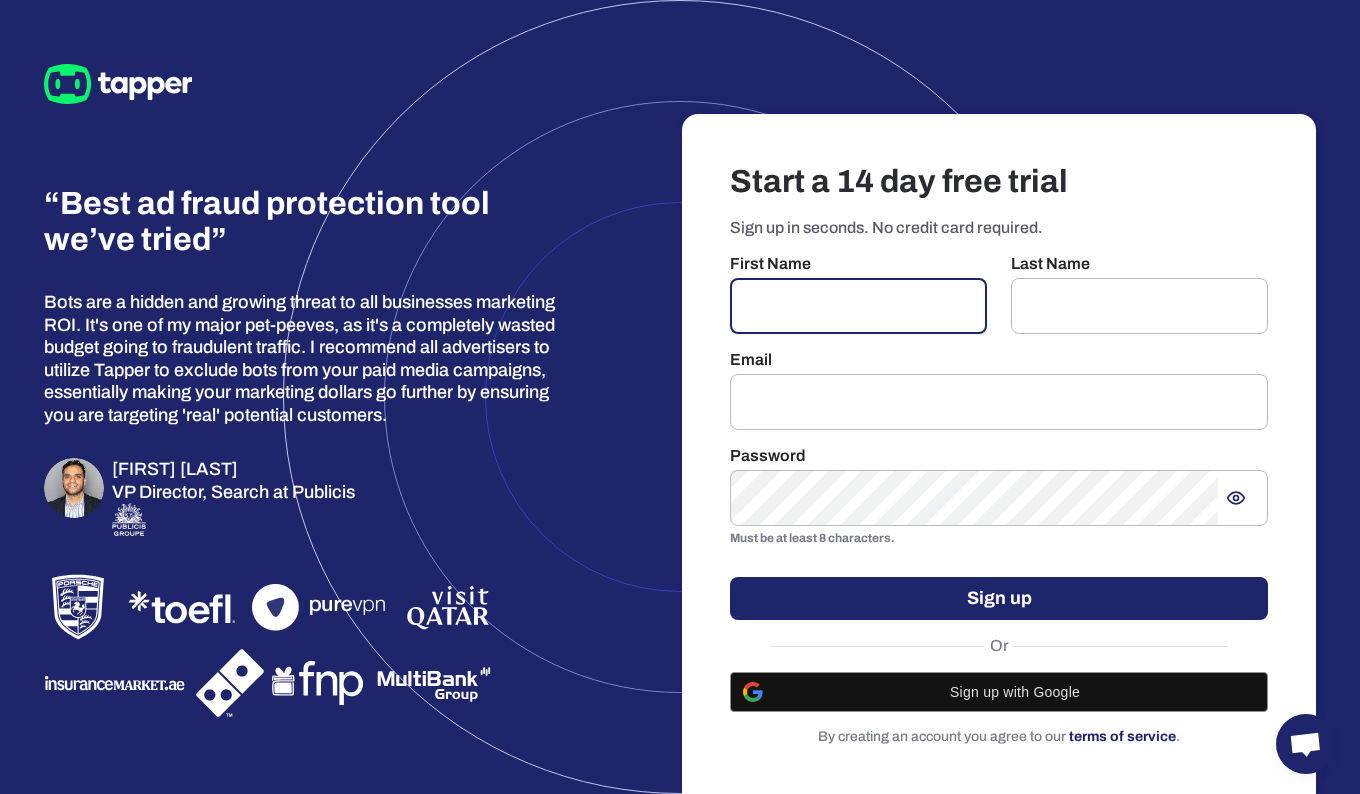 click at bounding box center (858, 306) 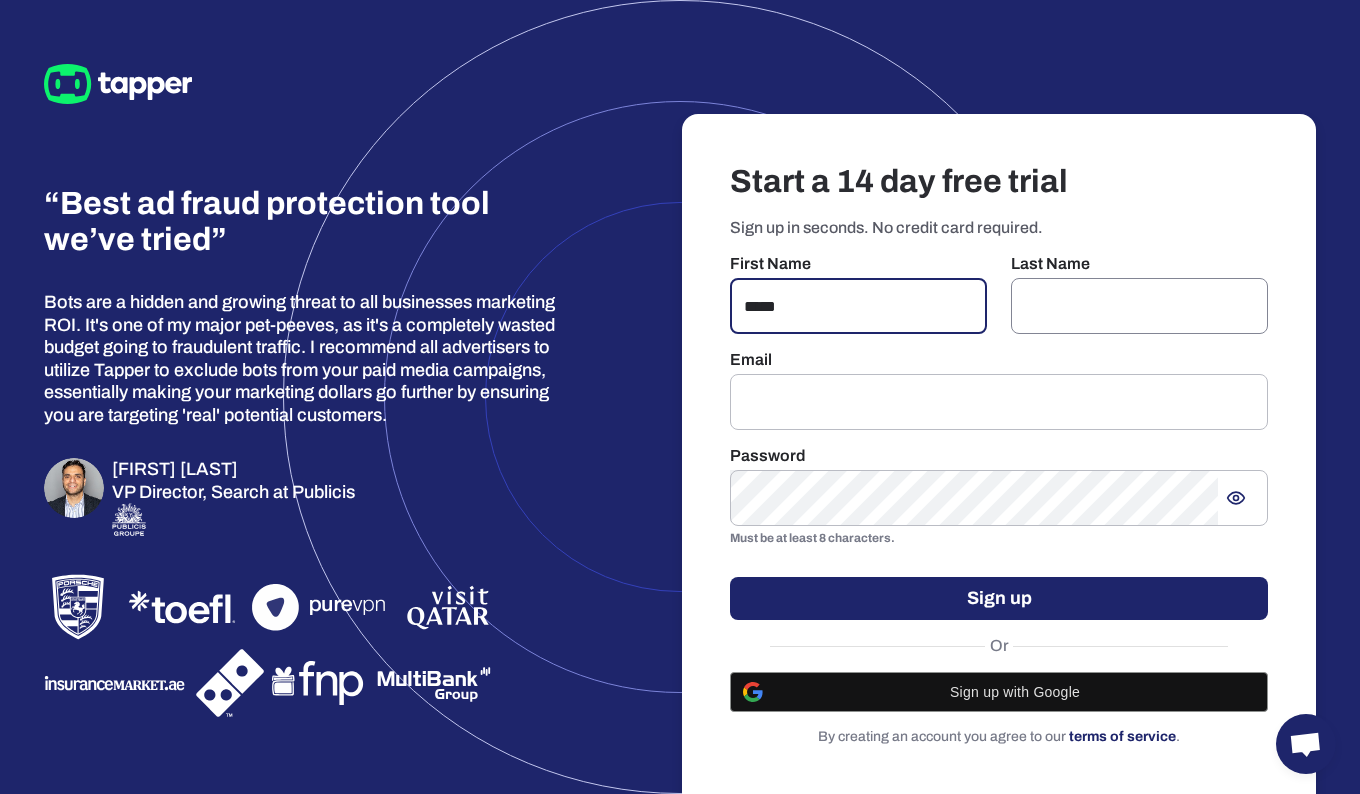 type on "*****" 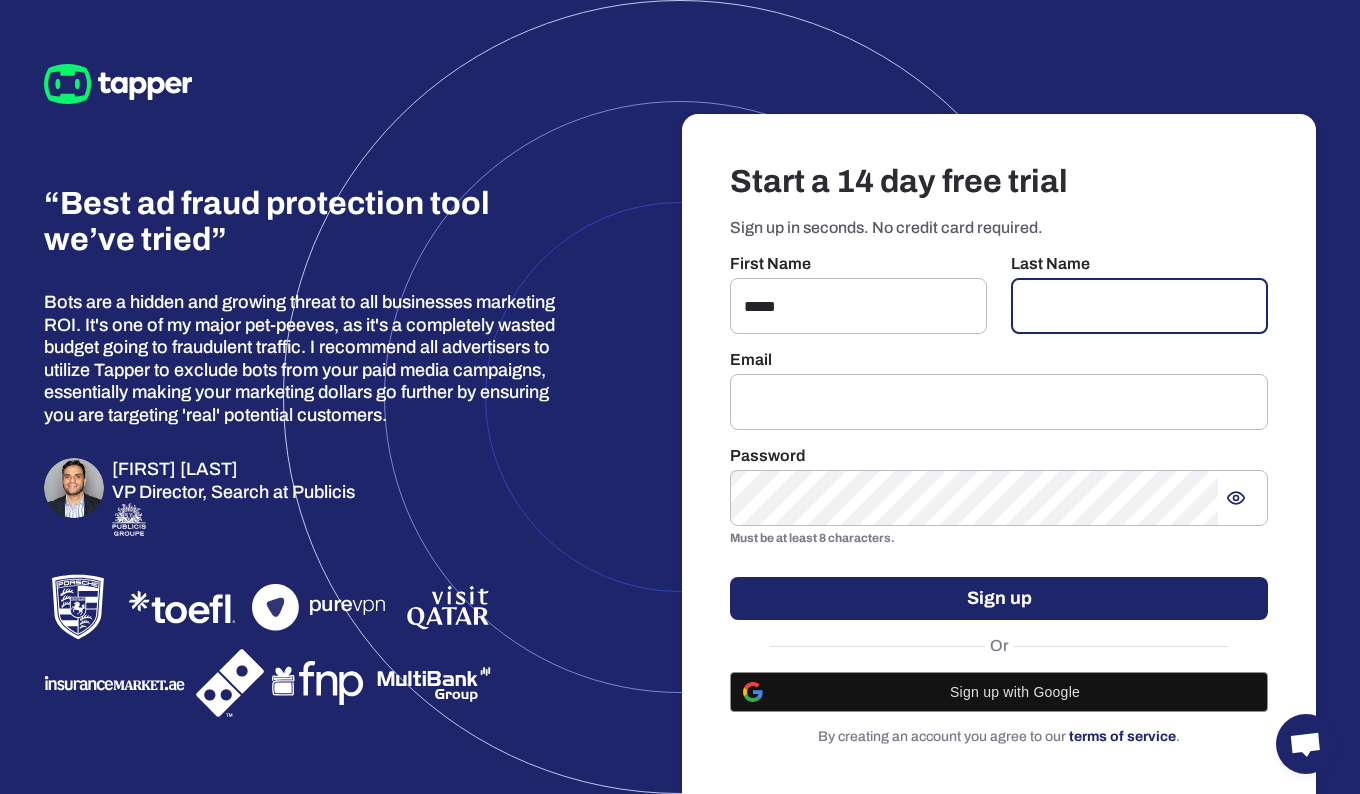 click at bounding box center [1139, 306] 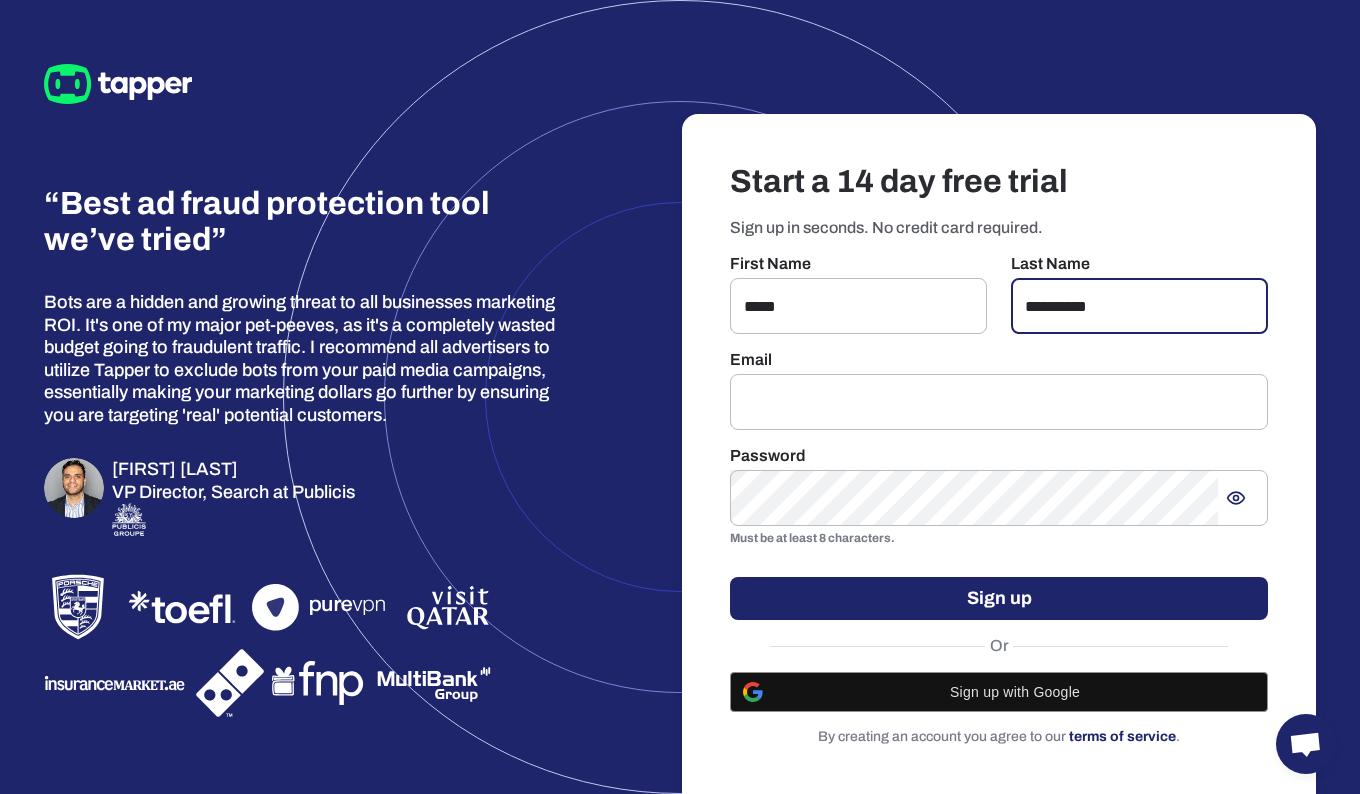 type on "**********" 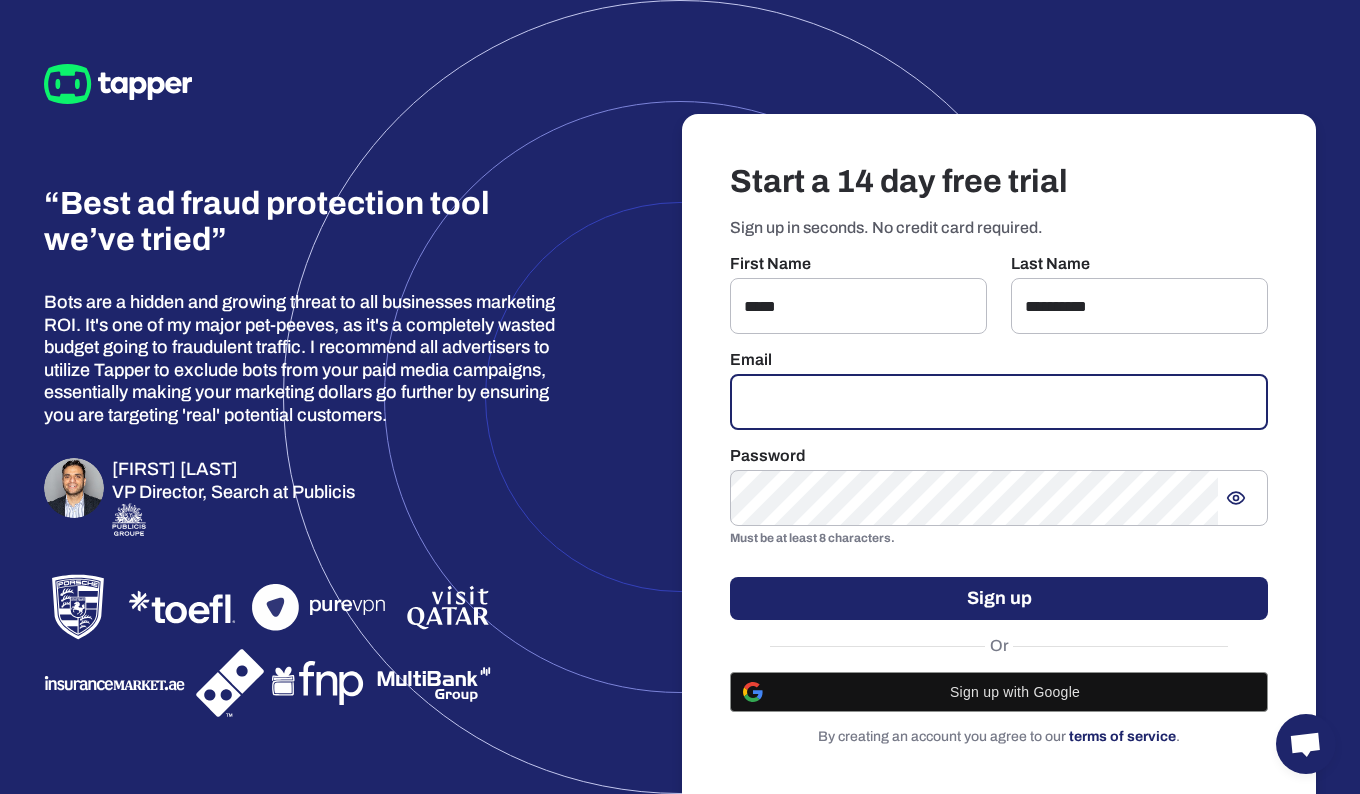 click at bounding box center (999, 402) 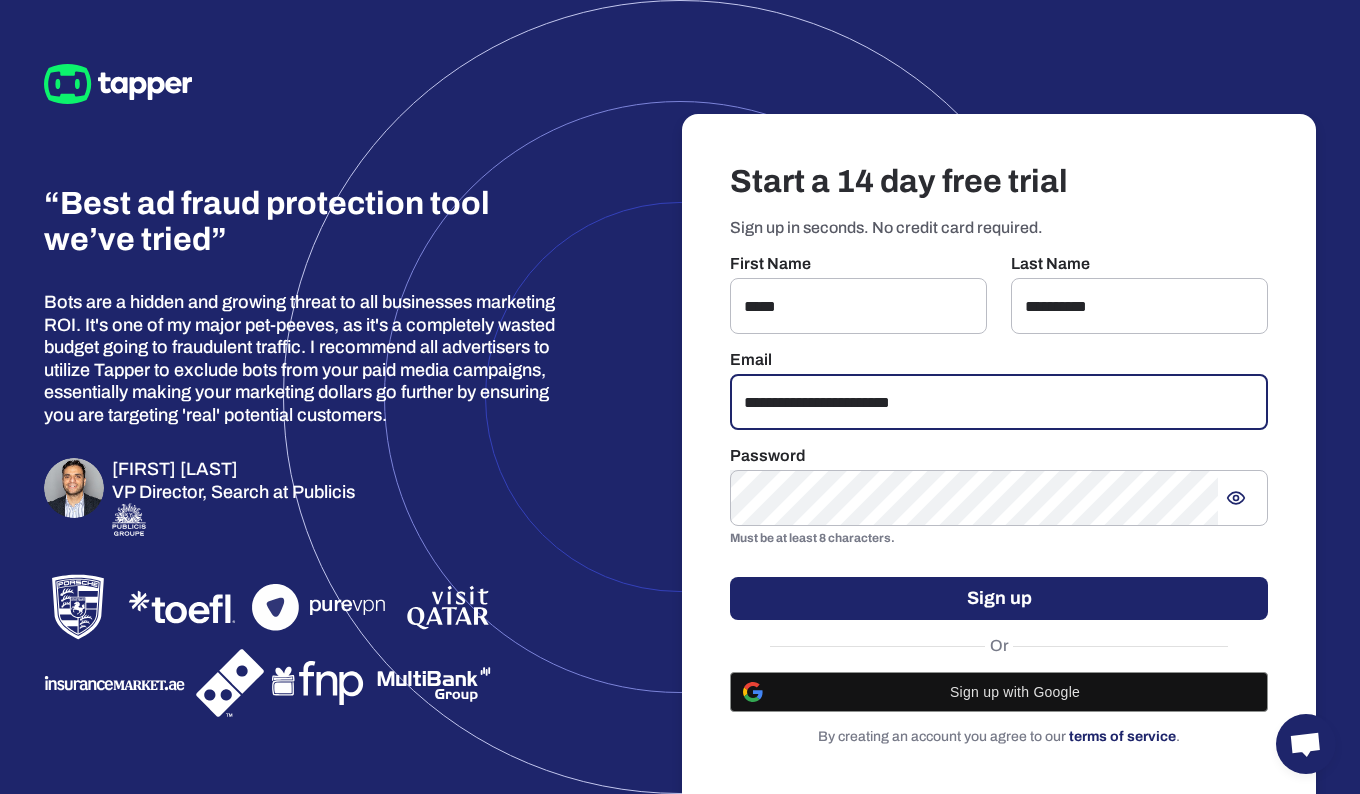 type on "**********" 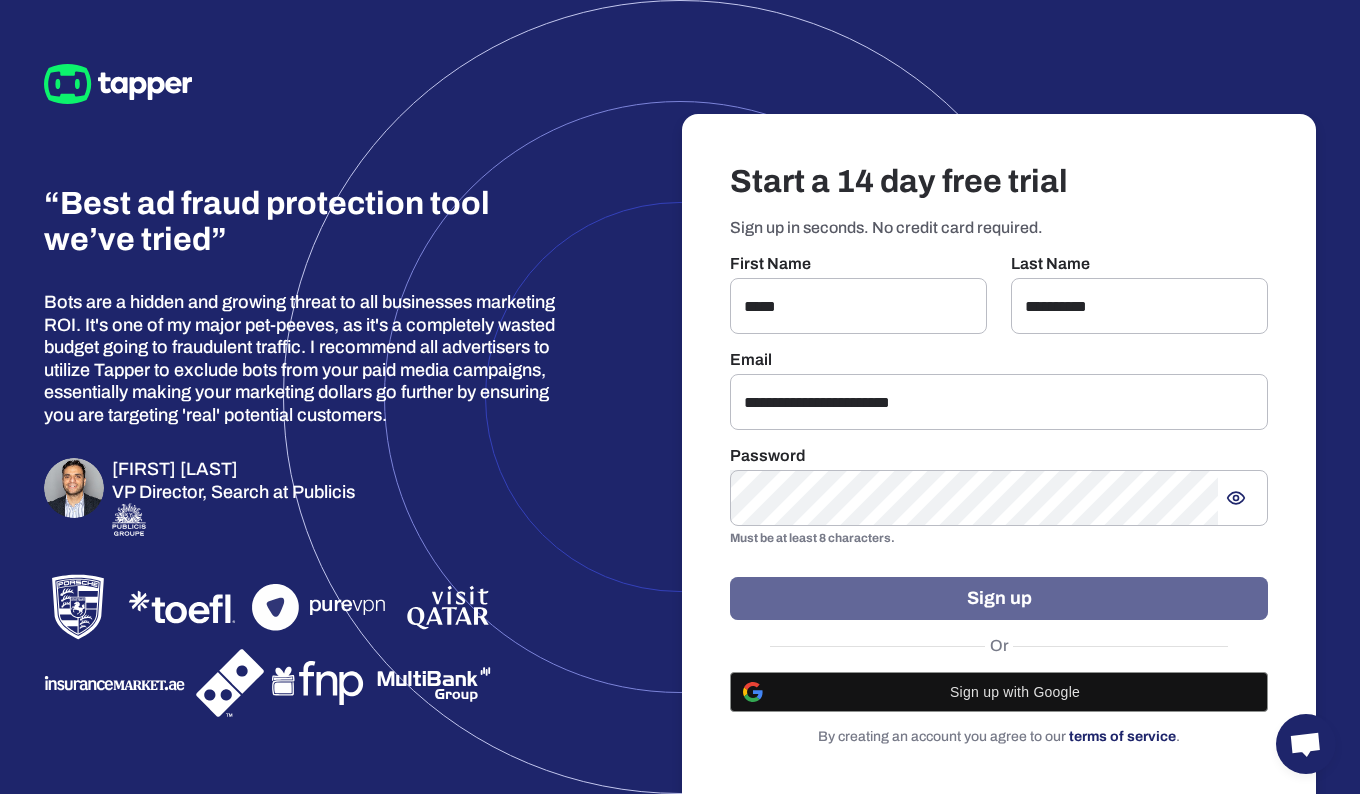 click on "Sign up" at bounding box center (999, 598) 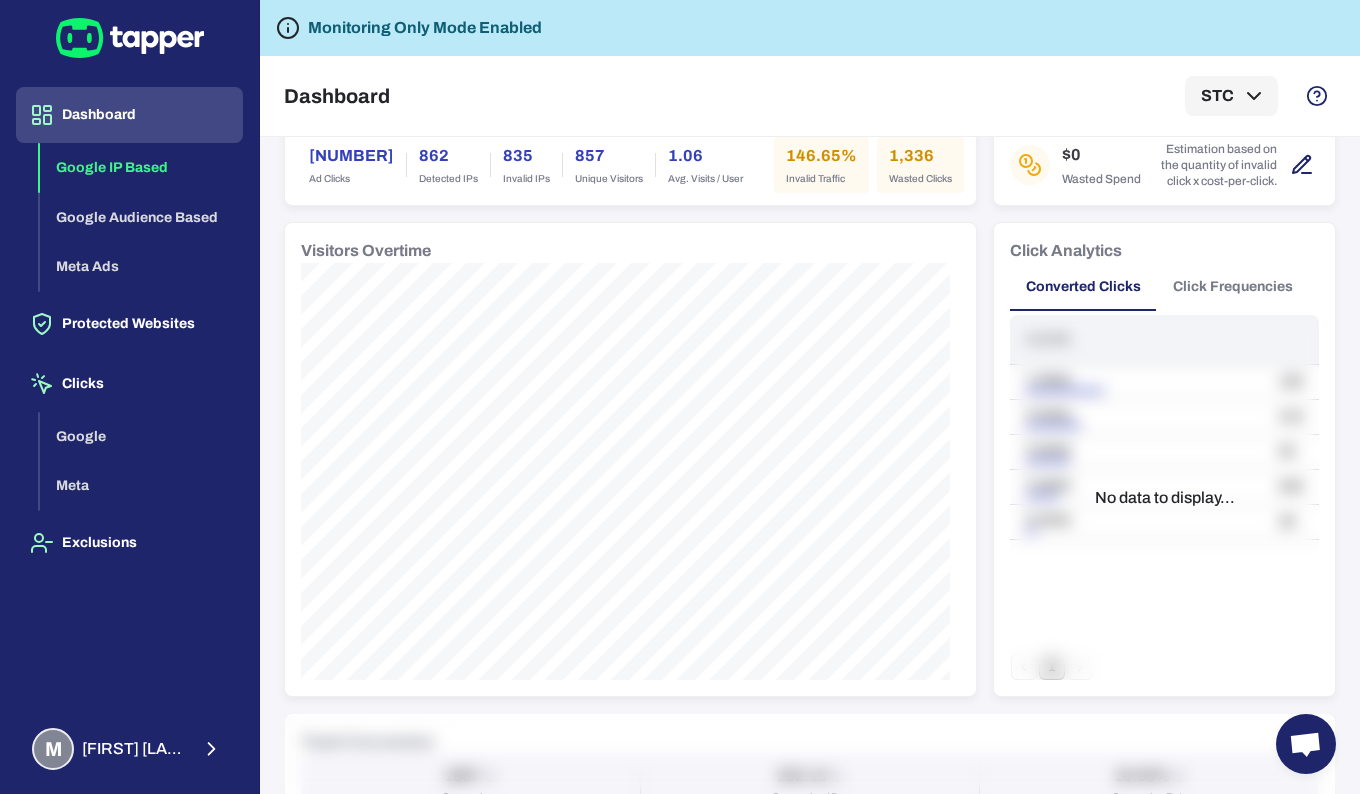 scroll, scrollTop: 0, scrollLeft: 0, axis: both 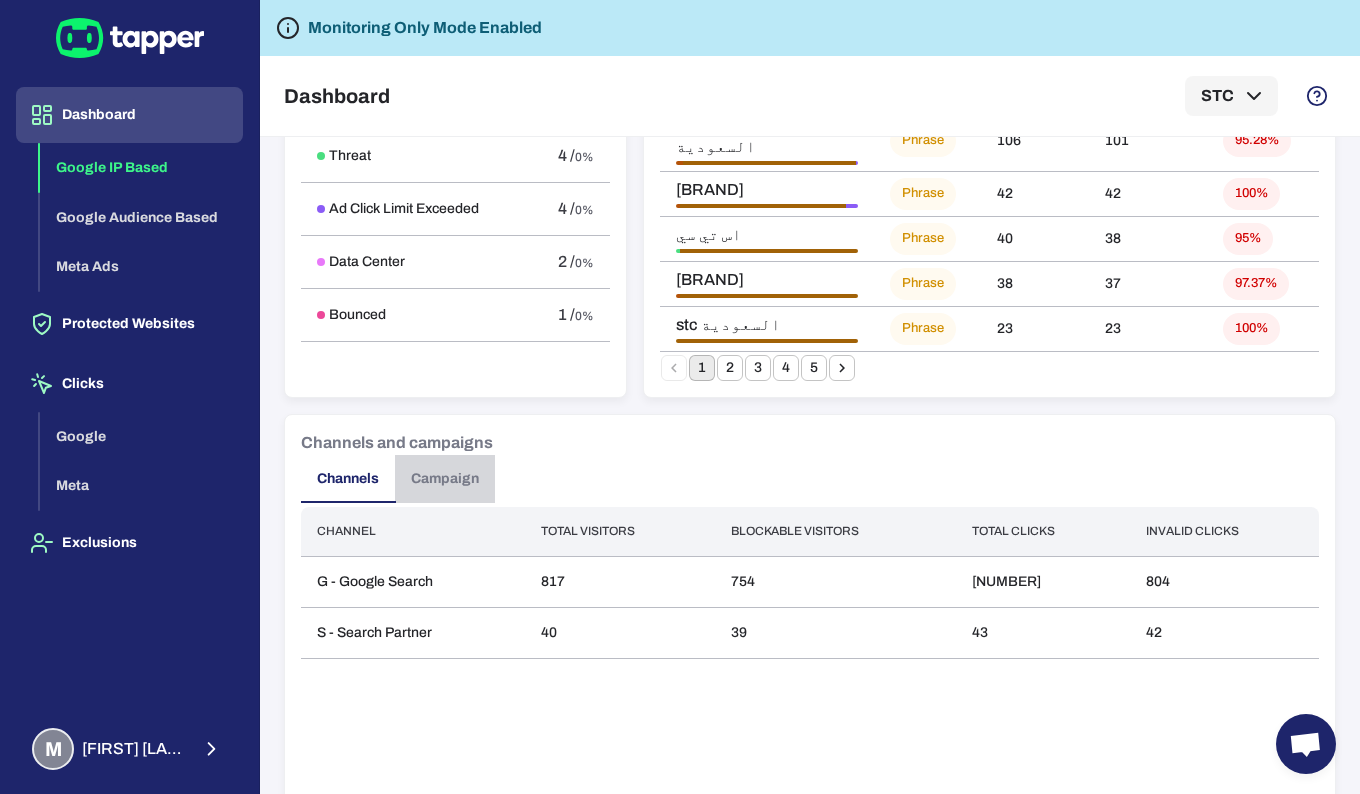 click on "Campaign" at bounding box center (445, 479) 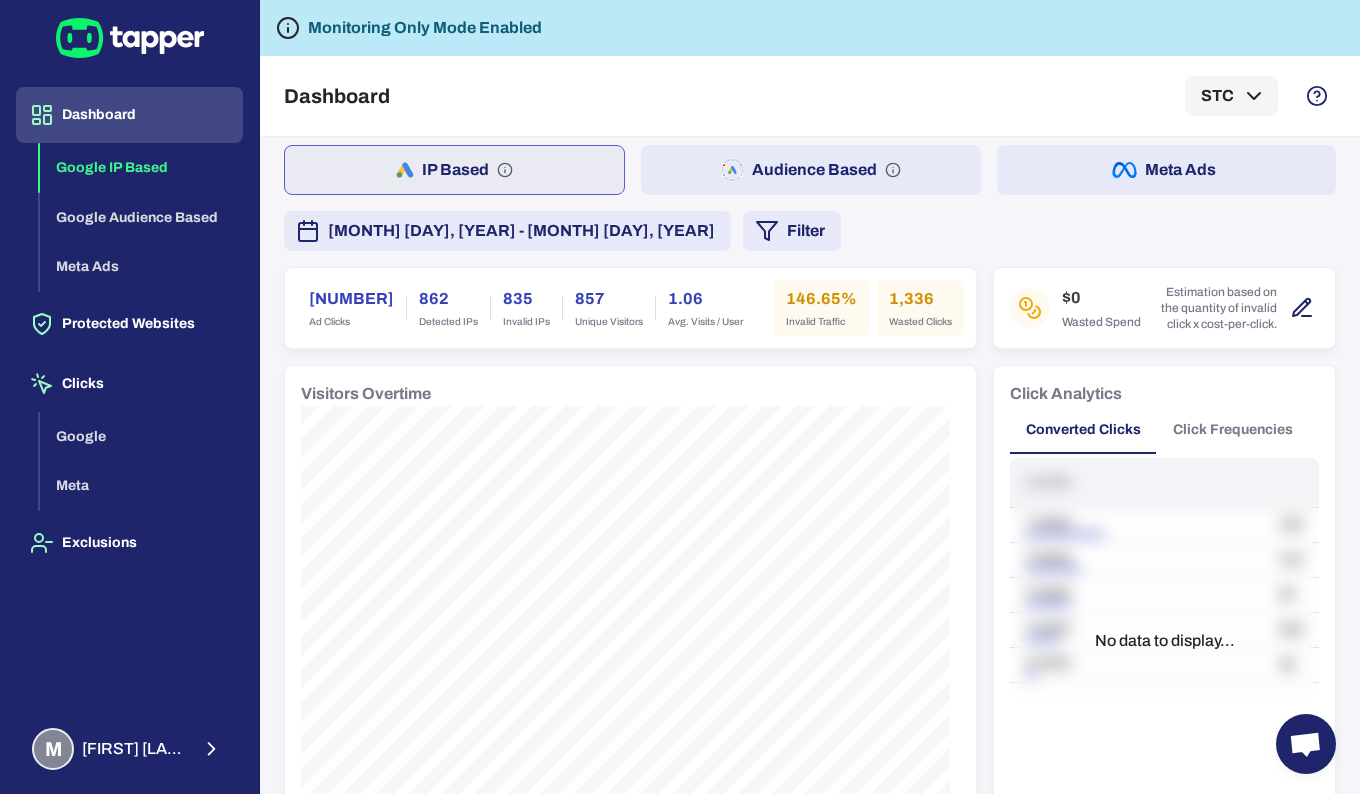 scroll, scrollTop: 0, scrollLeft: 0, axis: both 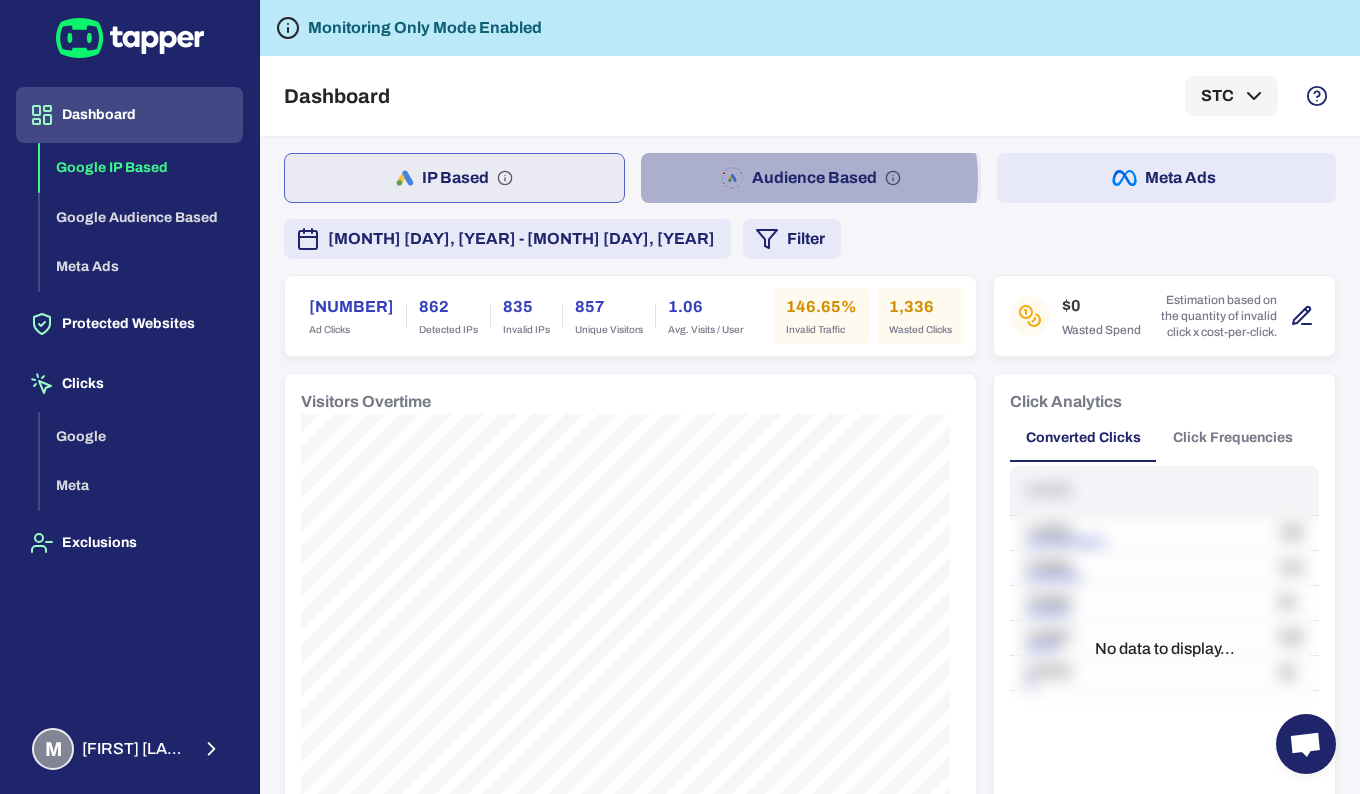 click on "Audience Based" at bounding box center (810, 178) 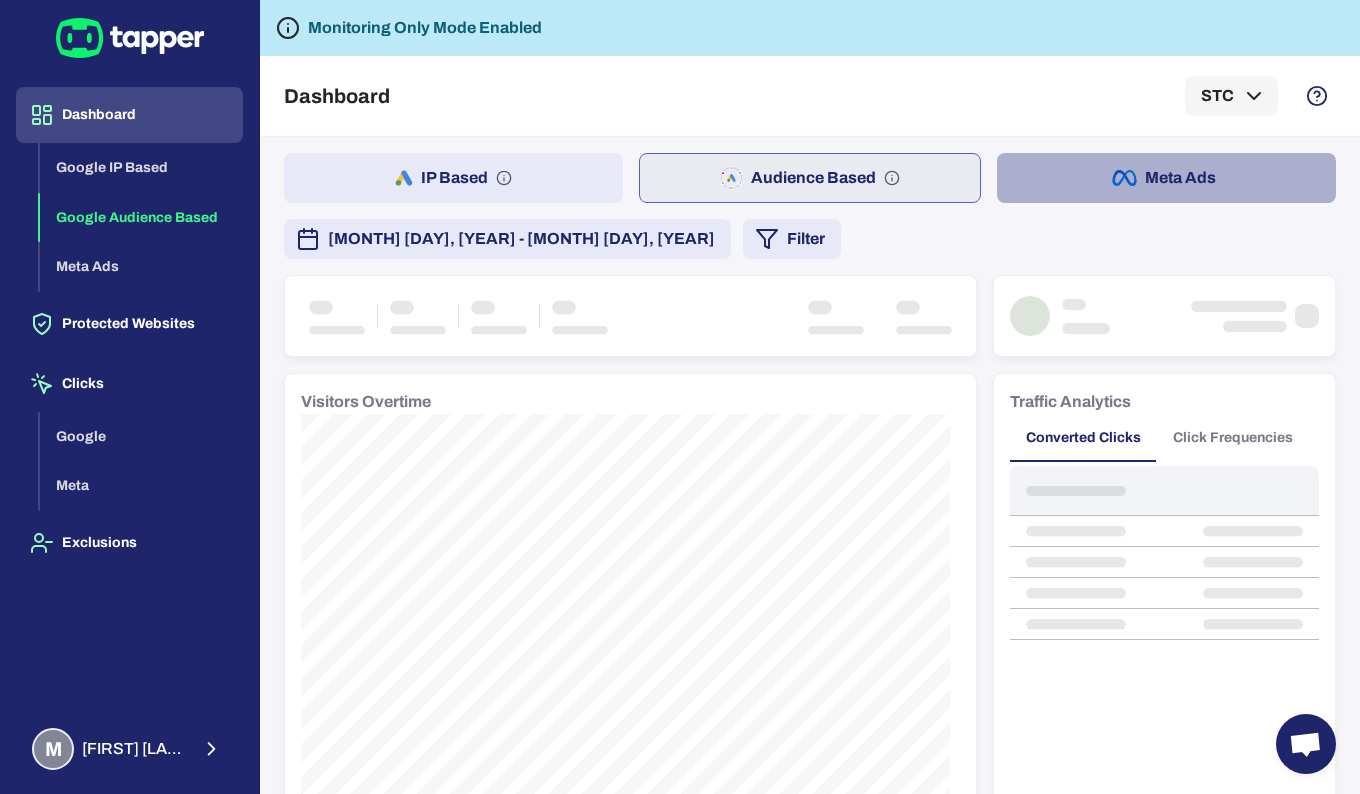 click on "Meta Ads" at bounding box center [1166, 178] 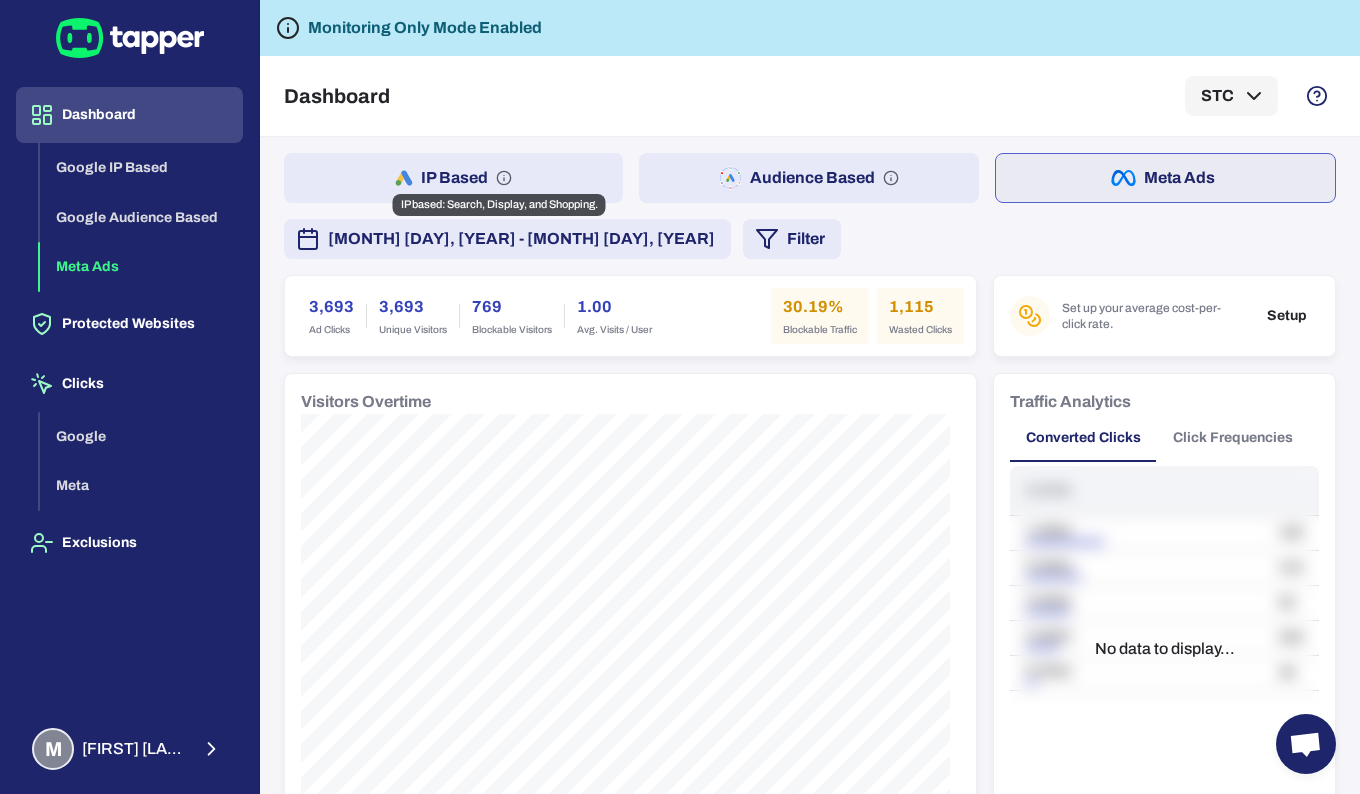 click 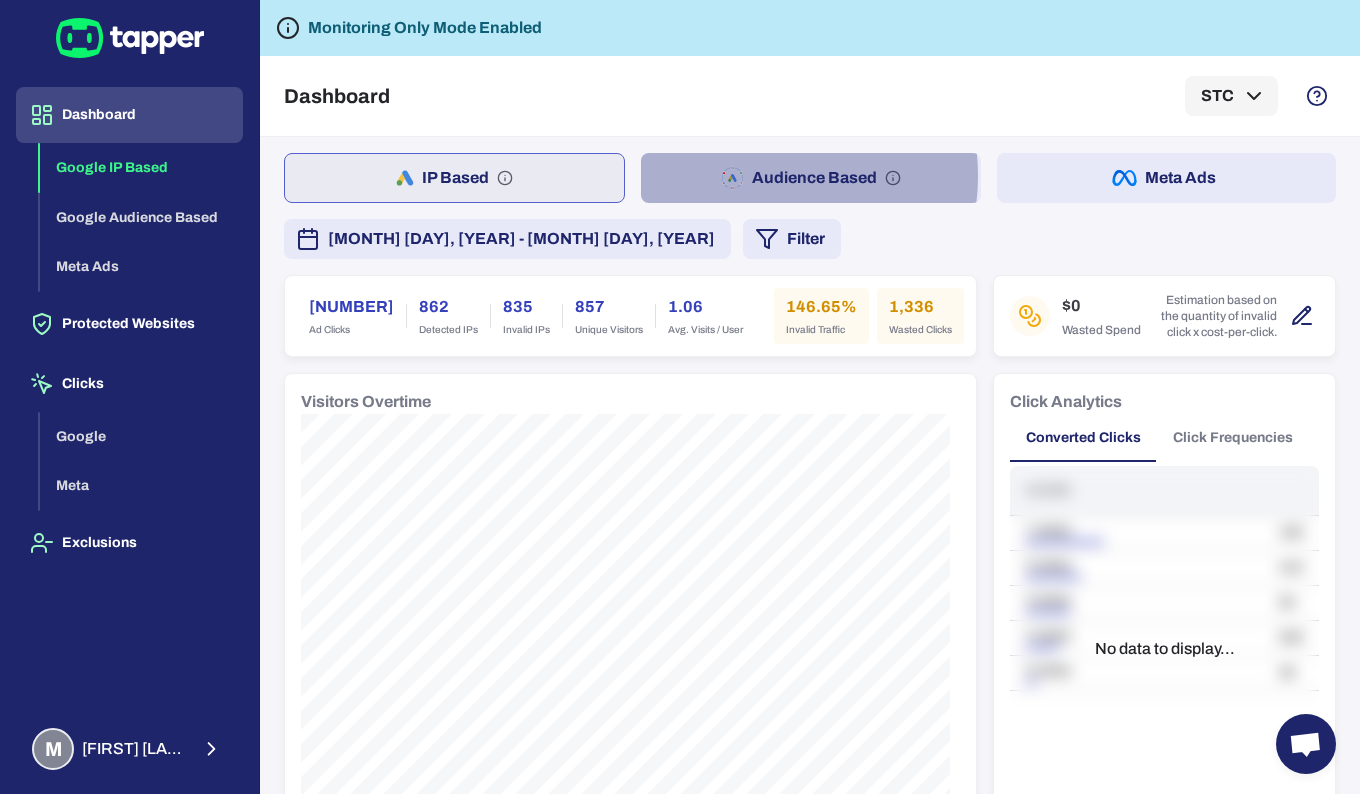click on "Audience Based" at bounding box center (810, 178) 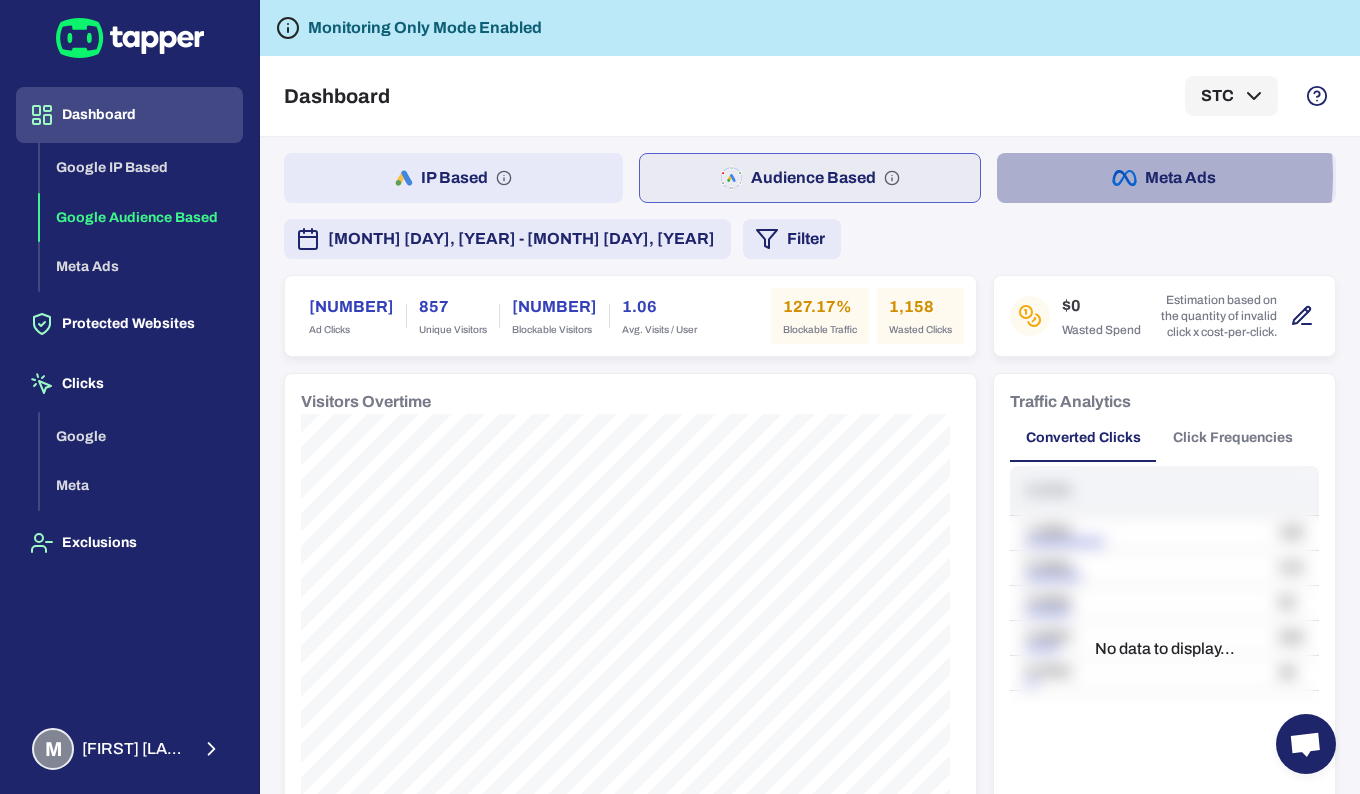 click on "Meta Ads" at bounding box center (1166, 178) 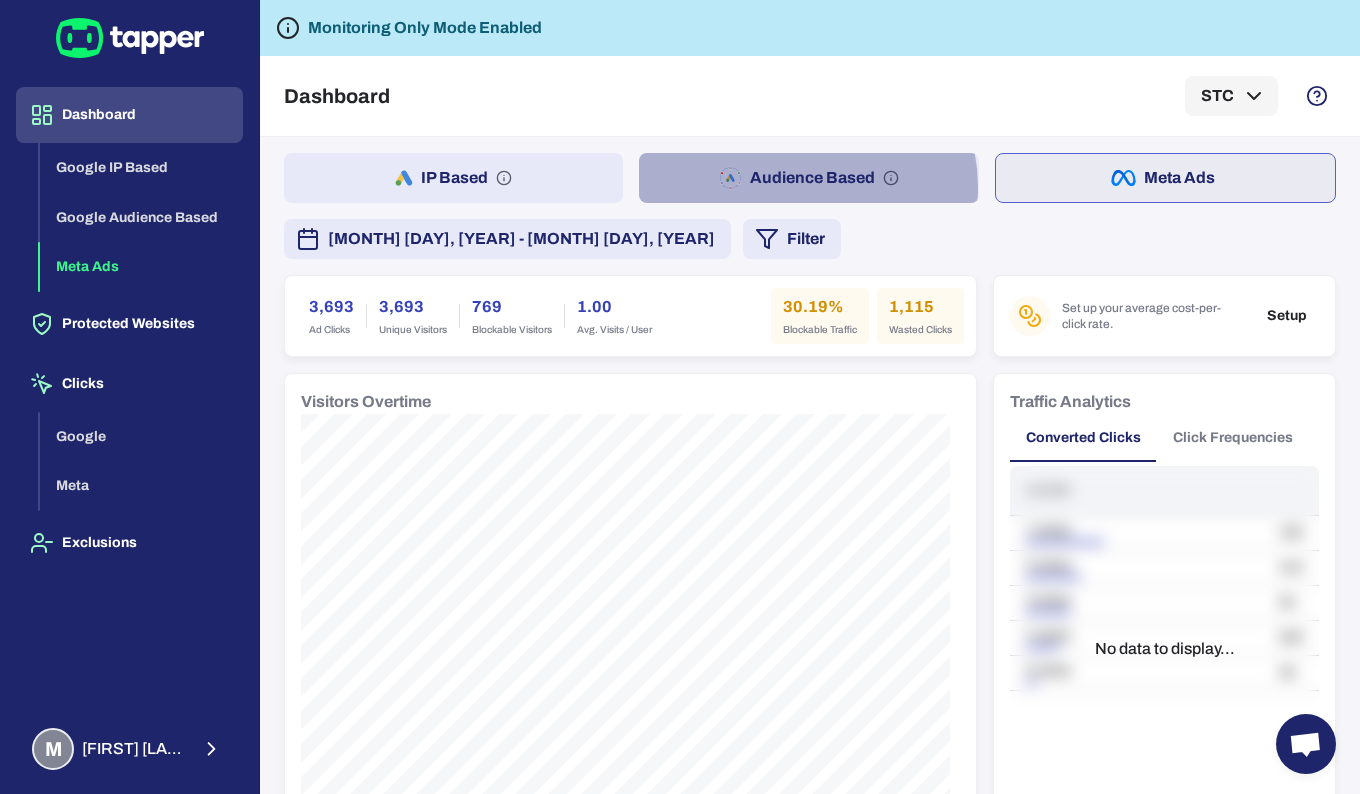 click on "Audience Based" at bounding box center [808, 178] 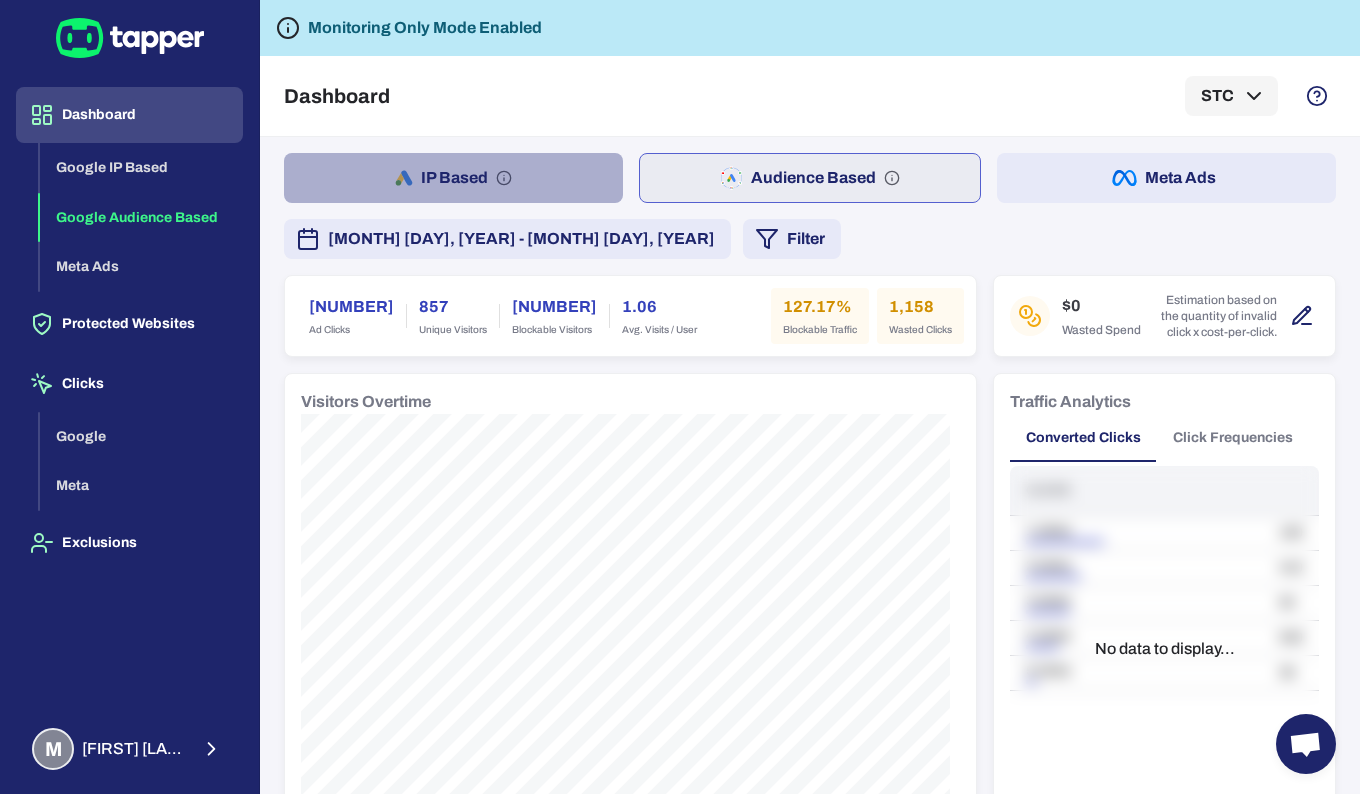 click on "IP Based" at bounding box center (453, 178) 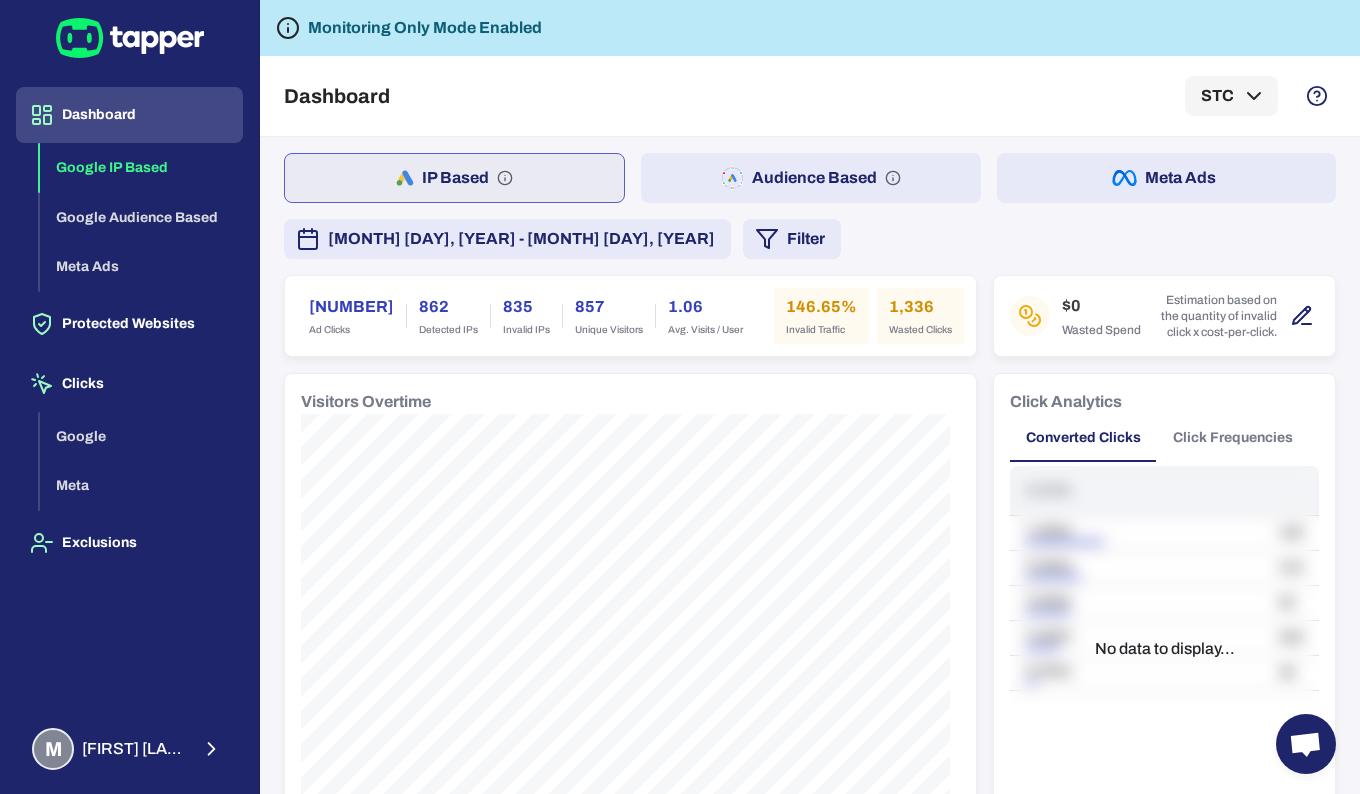 click on "Audience Based" at bounding box center (810, 178) 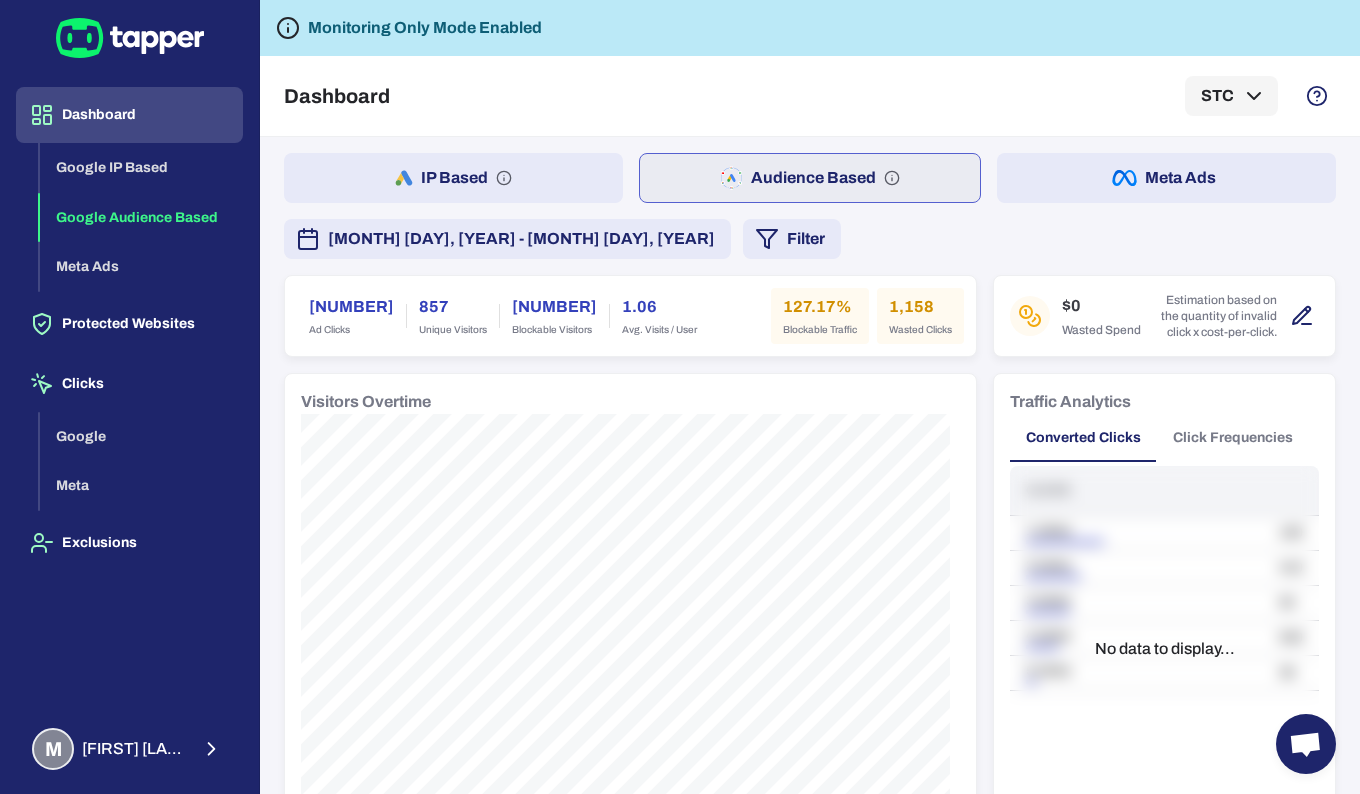 click on "Meta Ads" at bounding box center (1166, 178) 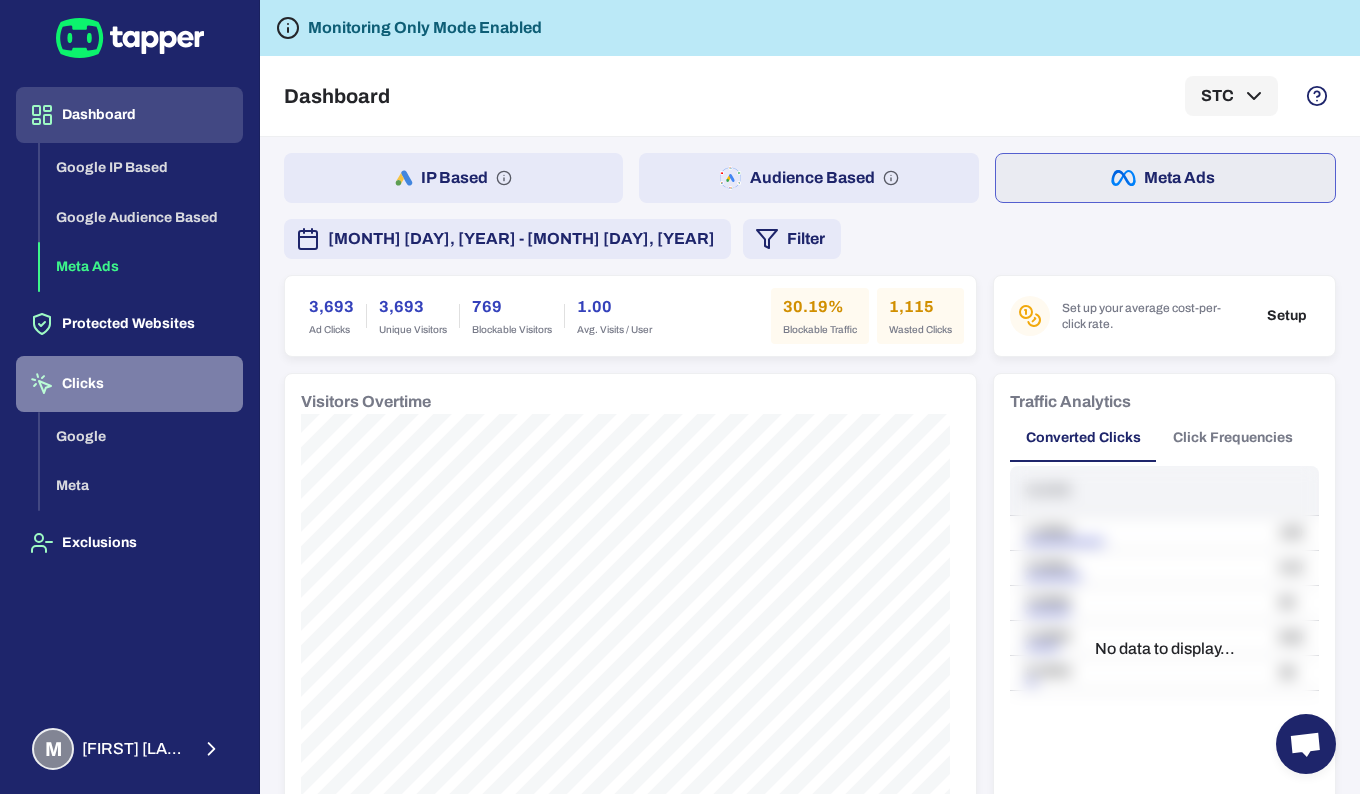 click on "Clicks" at bounding box center [129, 384] 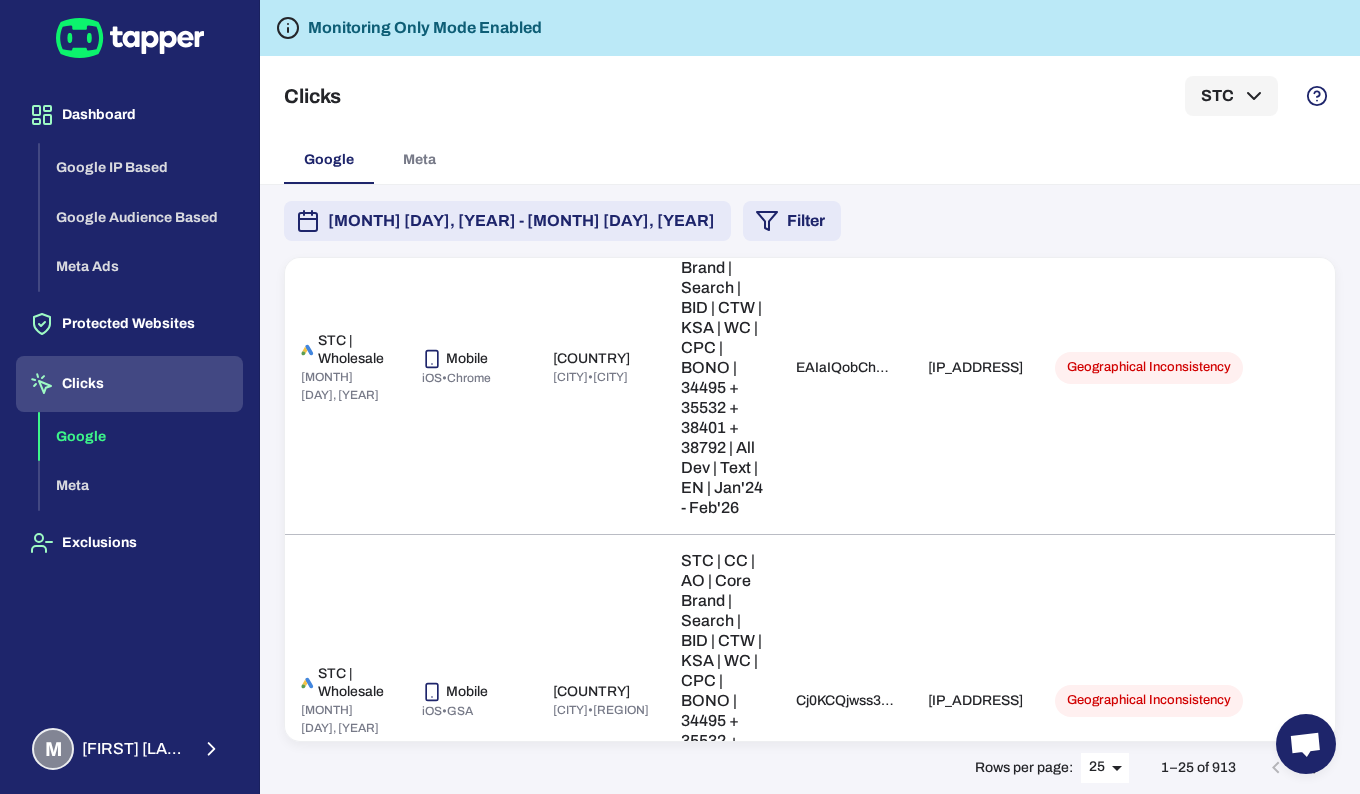 scroll, scrollTop: 0, scrollLeft: 0, axis: both 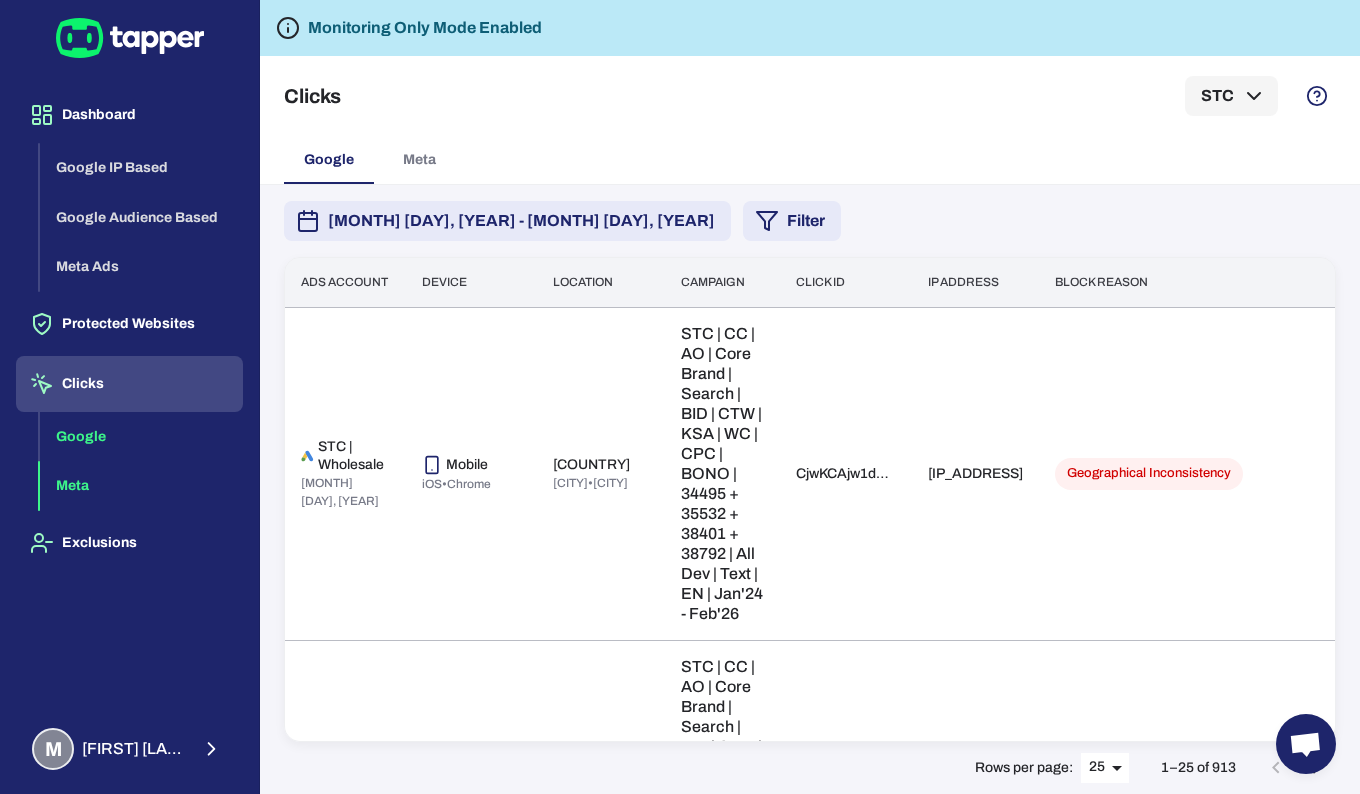 click on "Meta" at bounding box center (141, 486) 